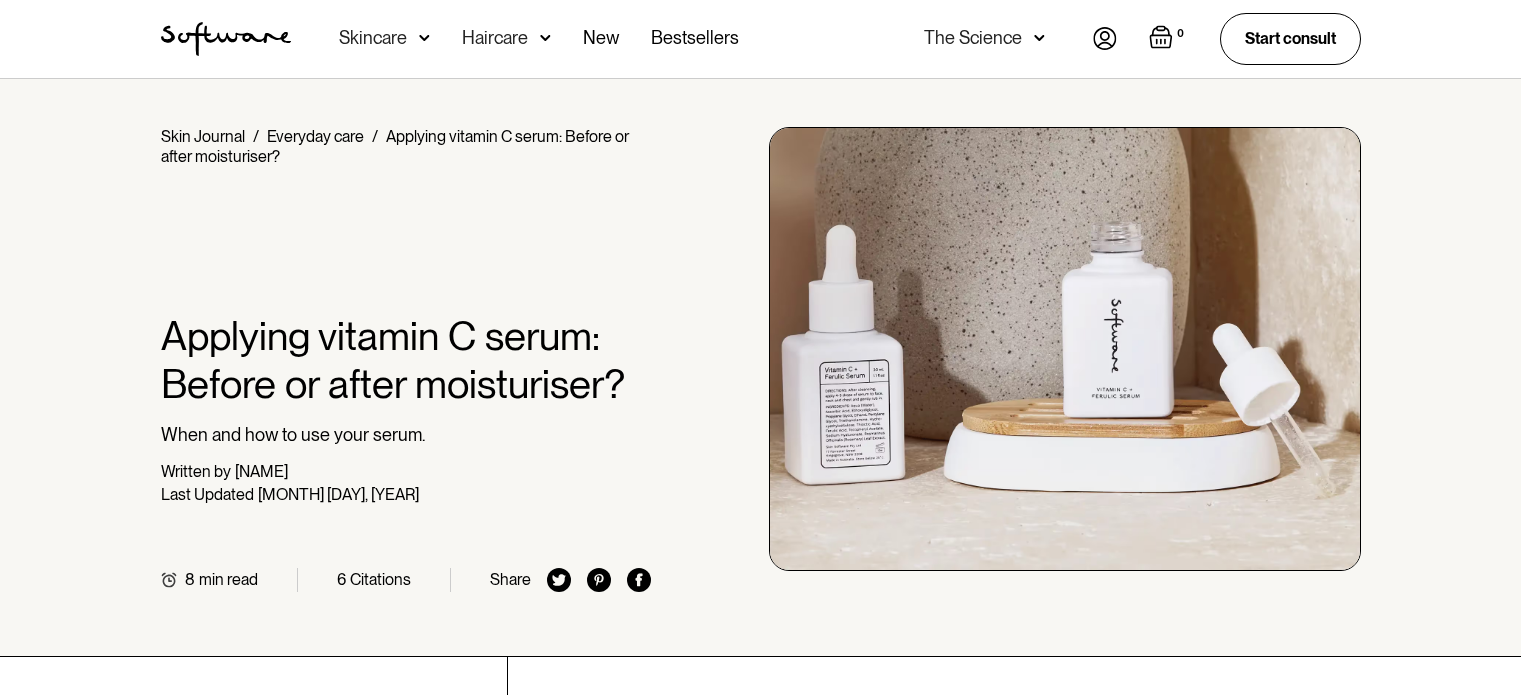 scroll, scrollTop: 0, scrollLeft: 0, axis: both 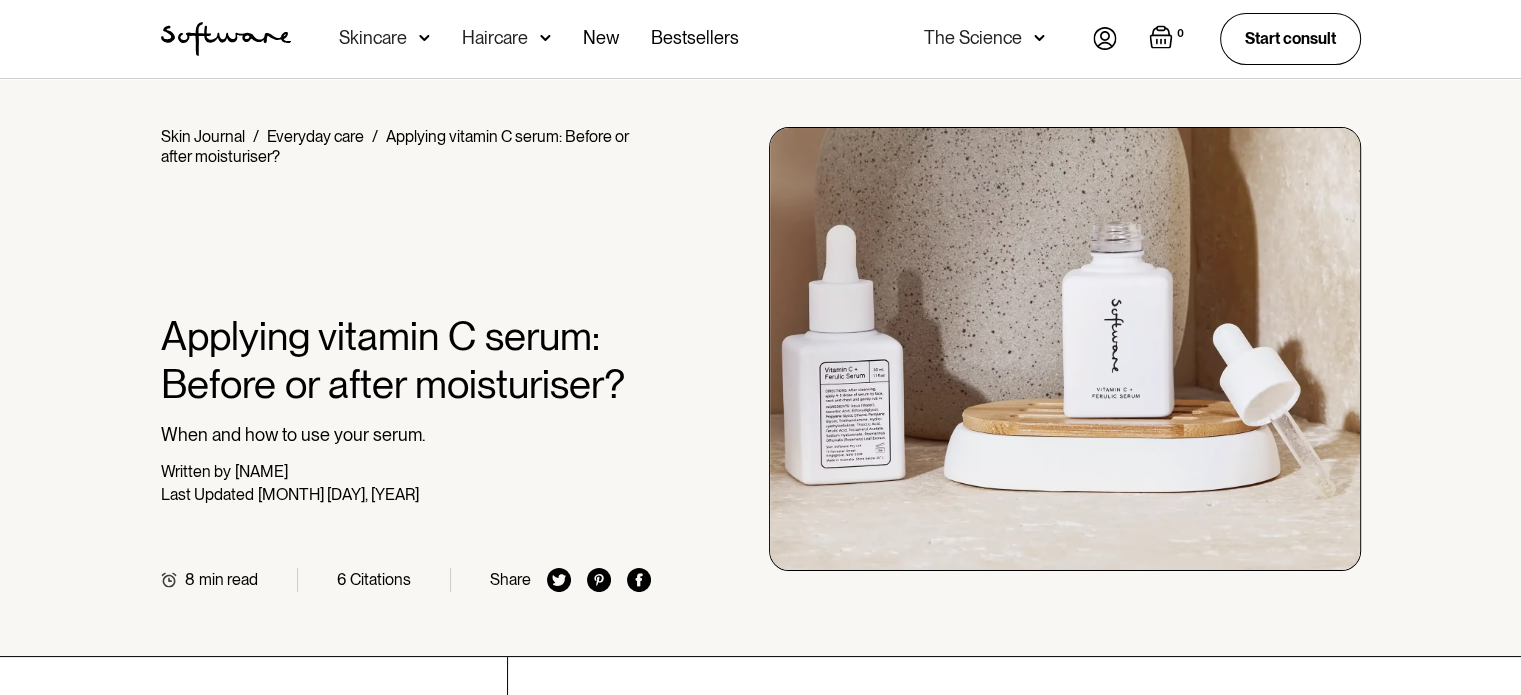 click on "Skincare" at bounding box center [384, 39] 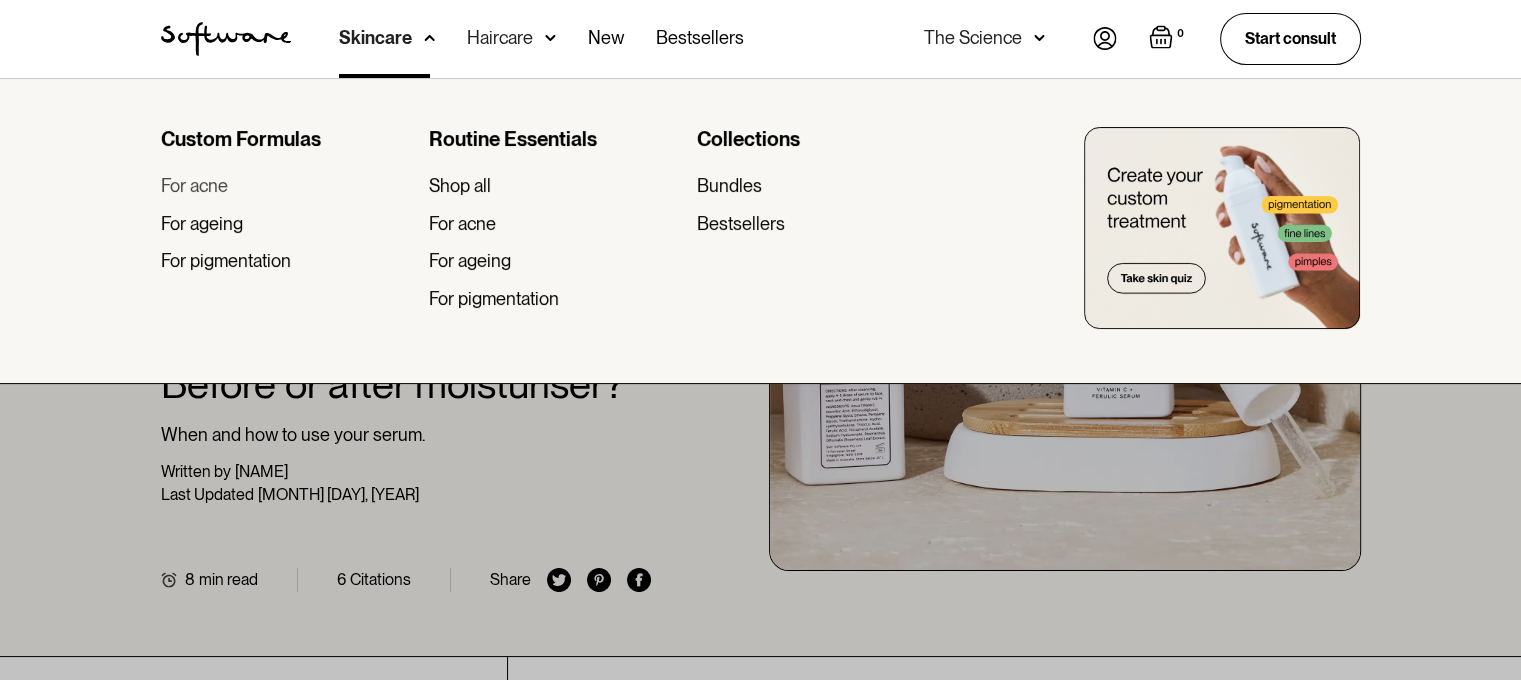 click on "For acne" at bounding box center (194, 186) 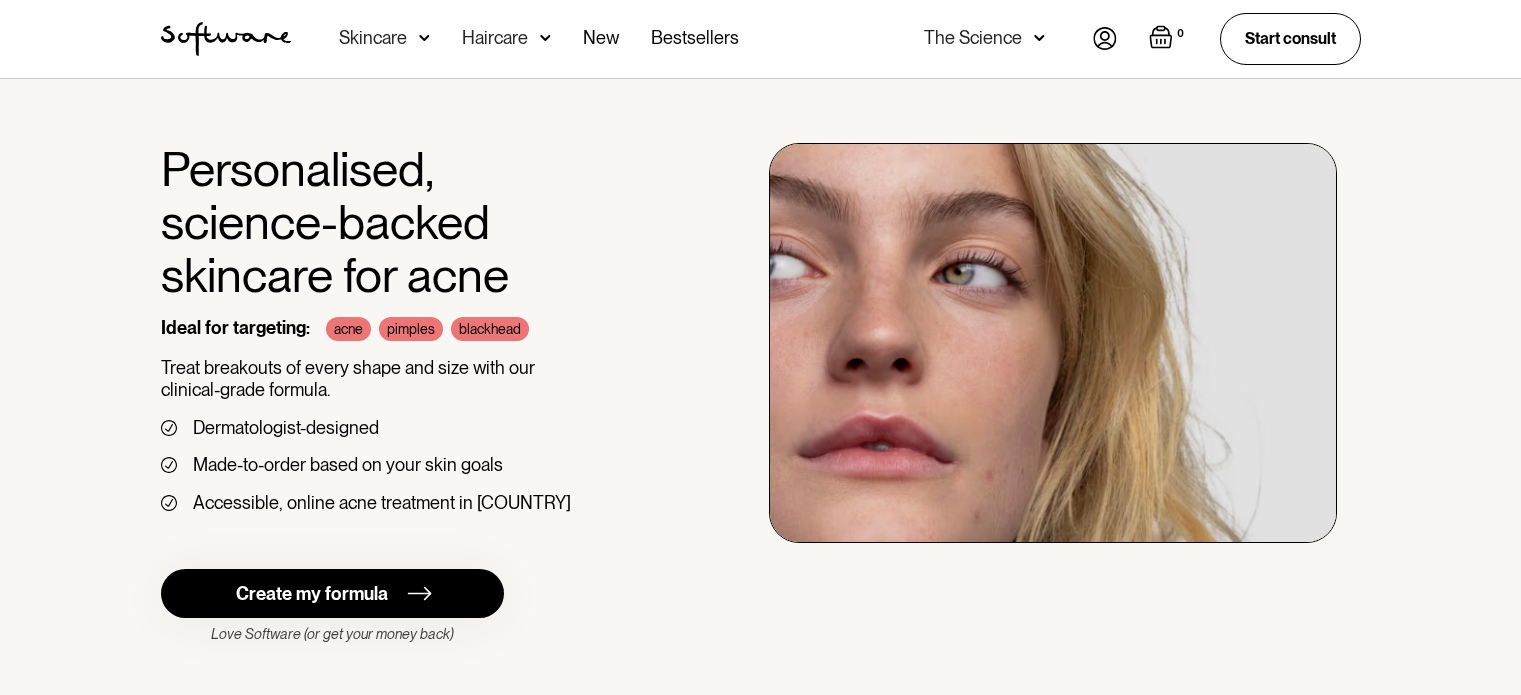 scroll, scrollTop: 455, scrollLeft: 0, axis: vertical 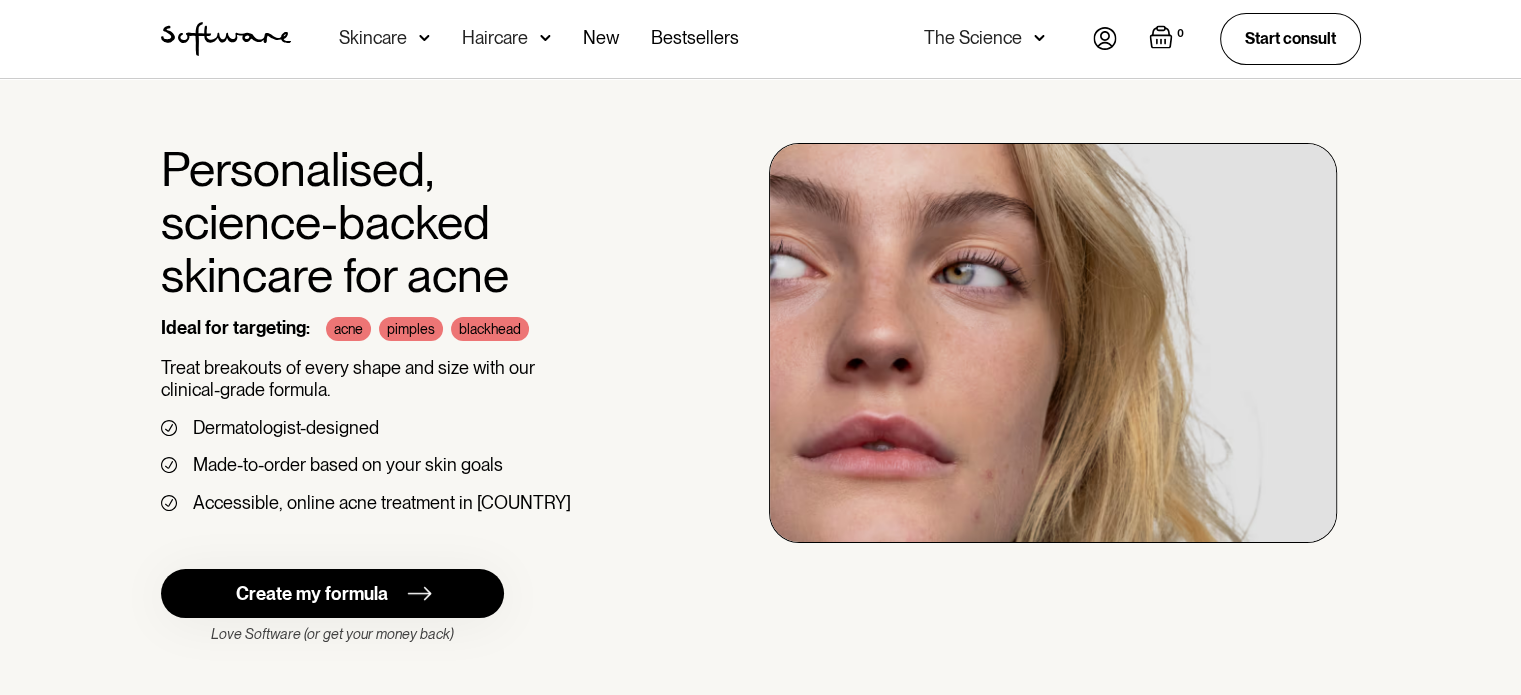 click on "Skincare" at bounding box center [384, 39] 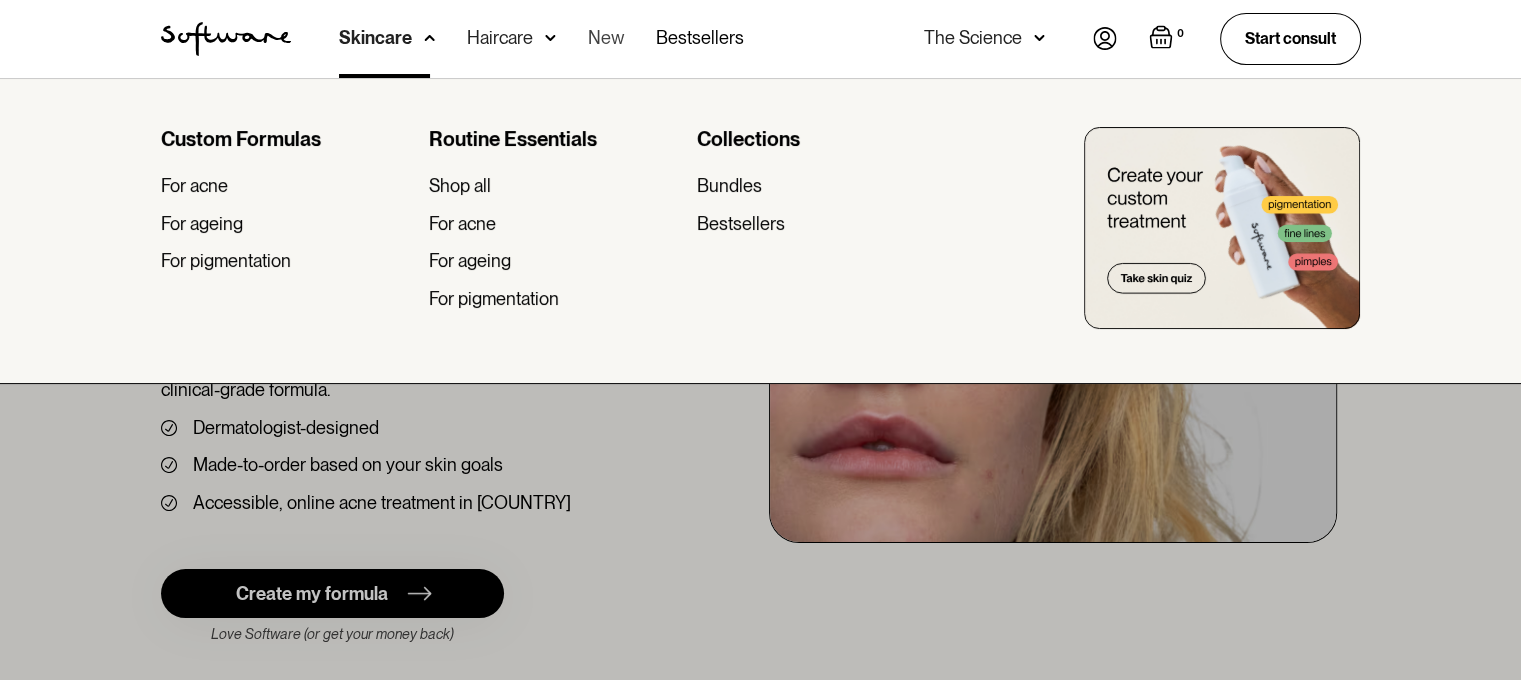 click on "New" at bounding box center (606, 39) 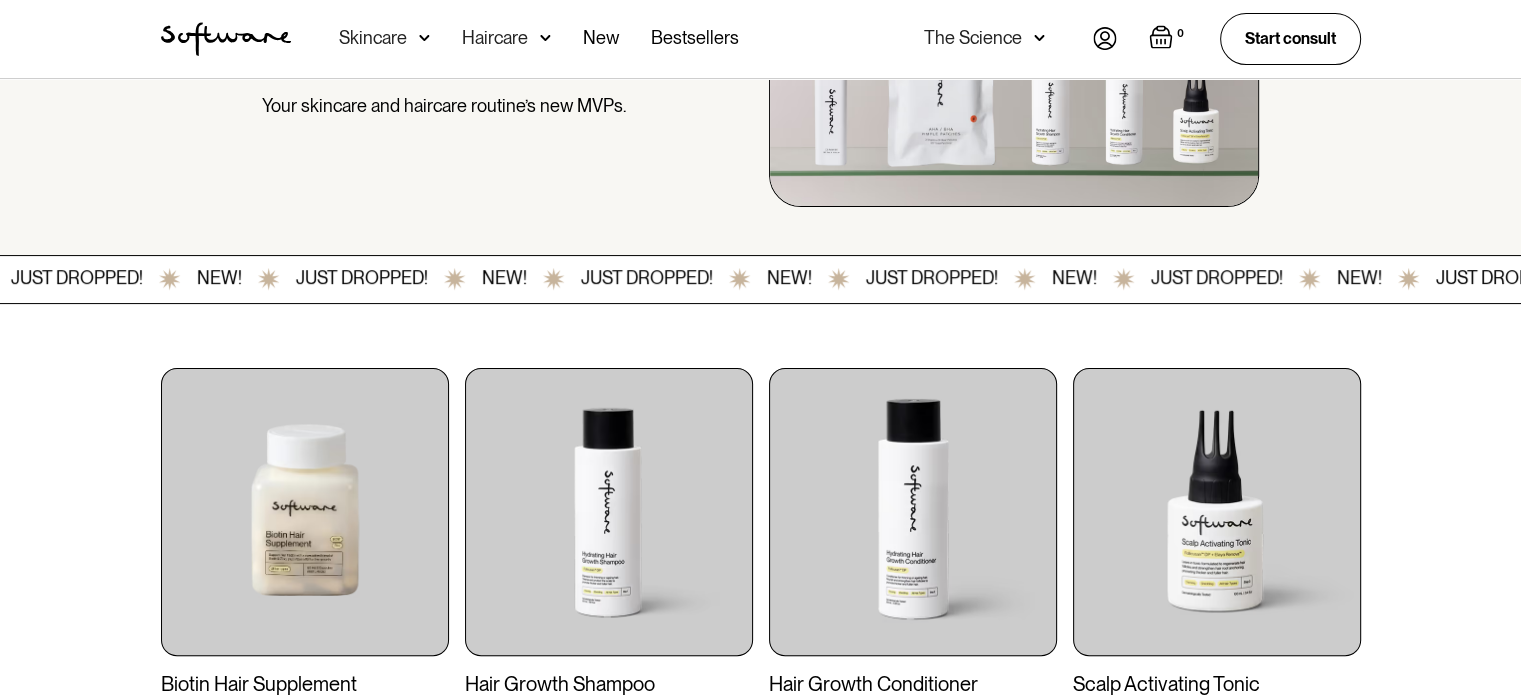 scroll, scrollTop: 335, scrollLeft: 0, axis: vertical 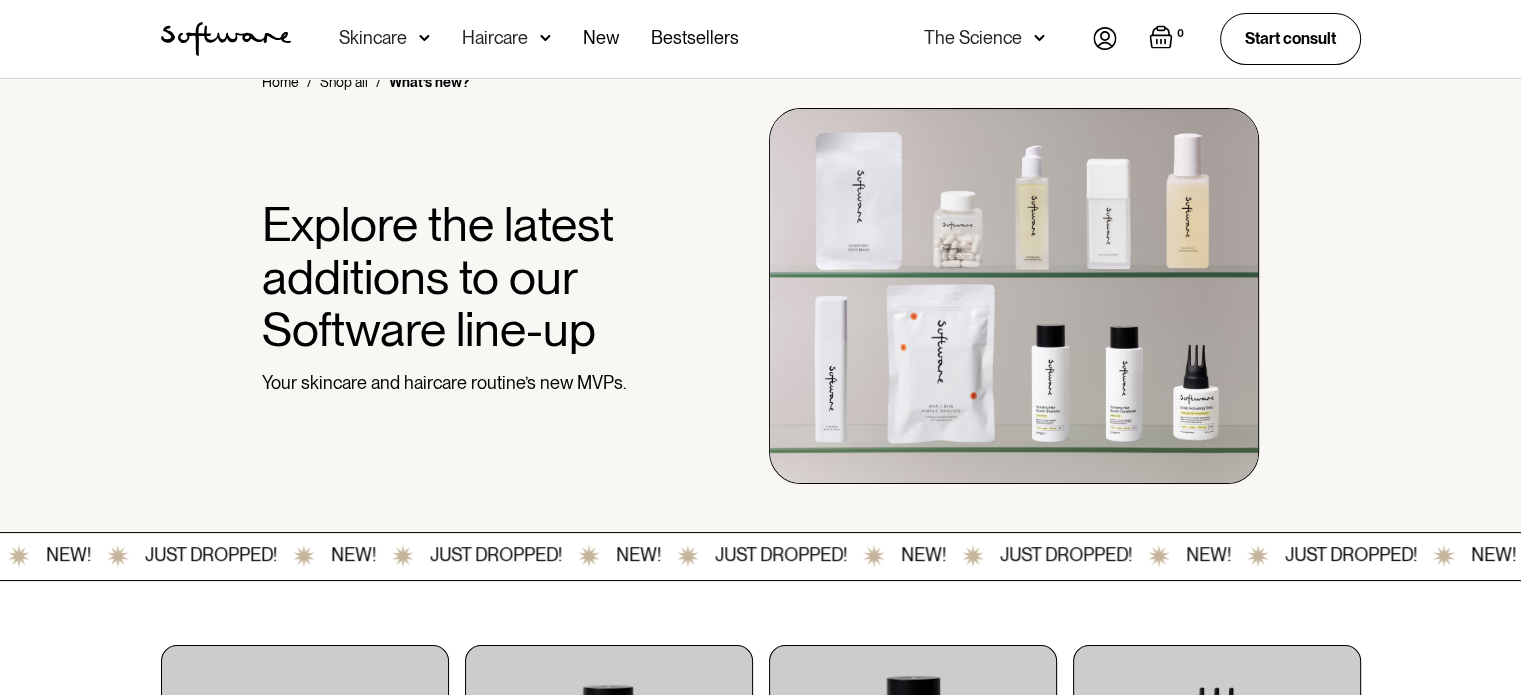click on "The Science" at bounding box center [973, 38] 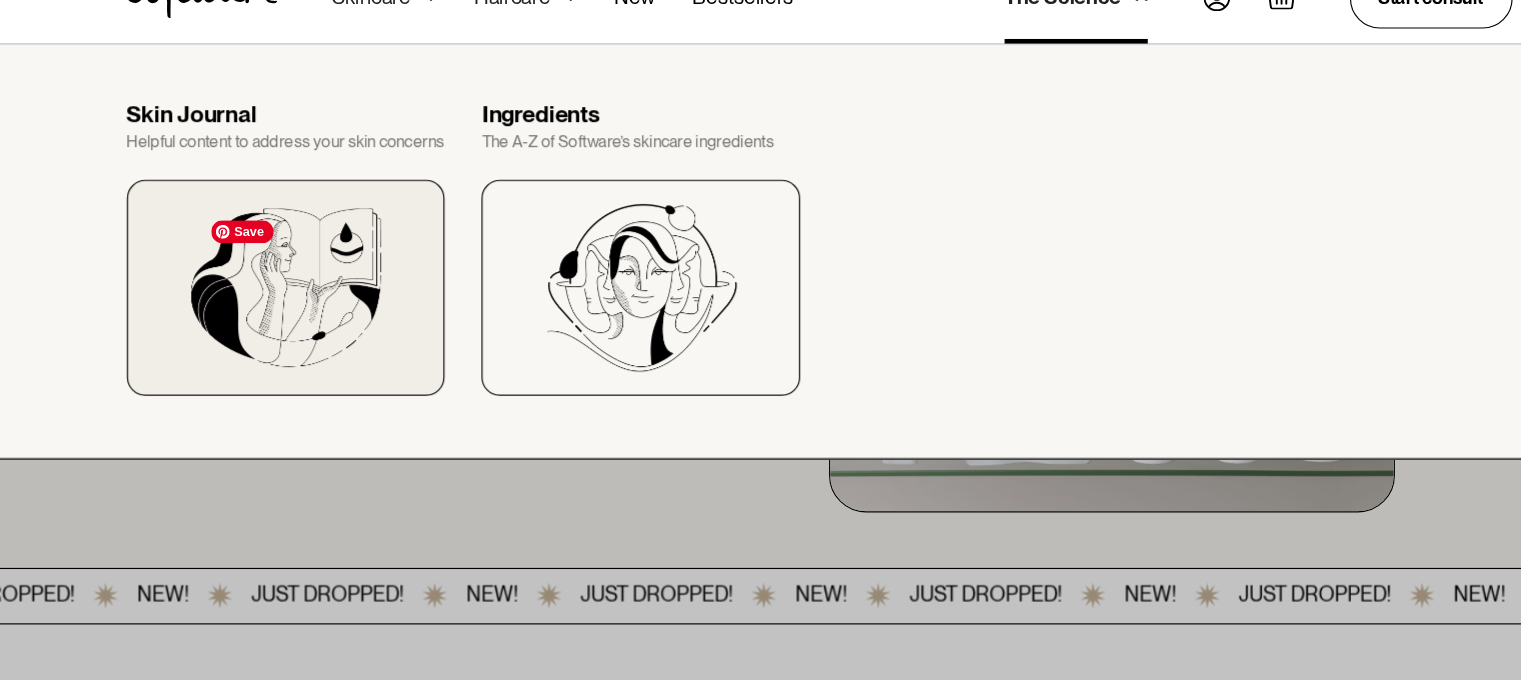 scroll, scrollTop: 55, scrollLeft: 0, axis: vertical 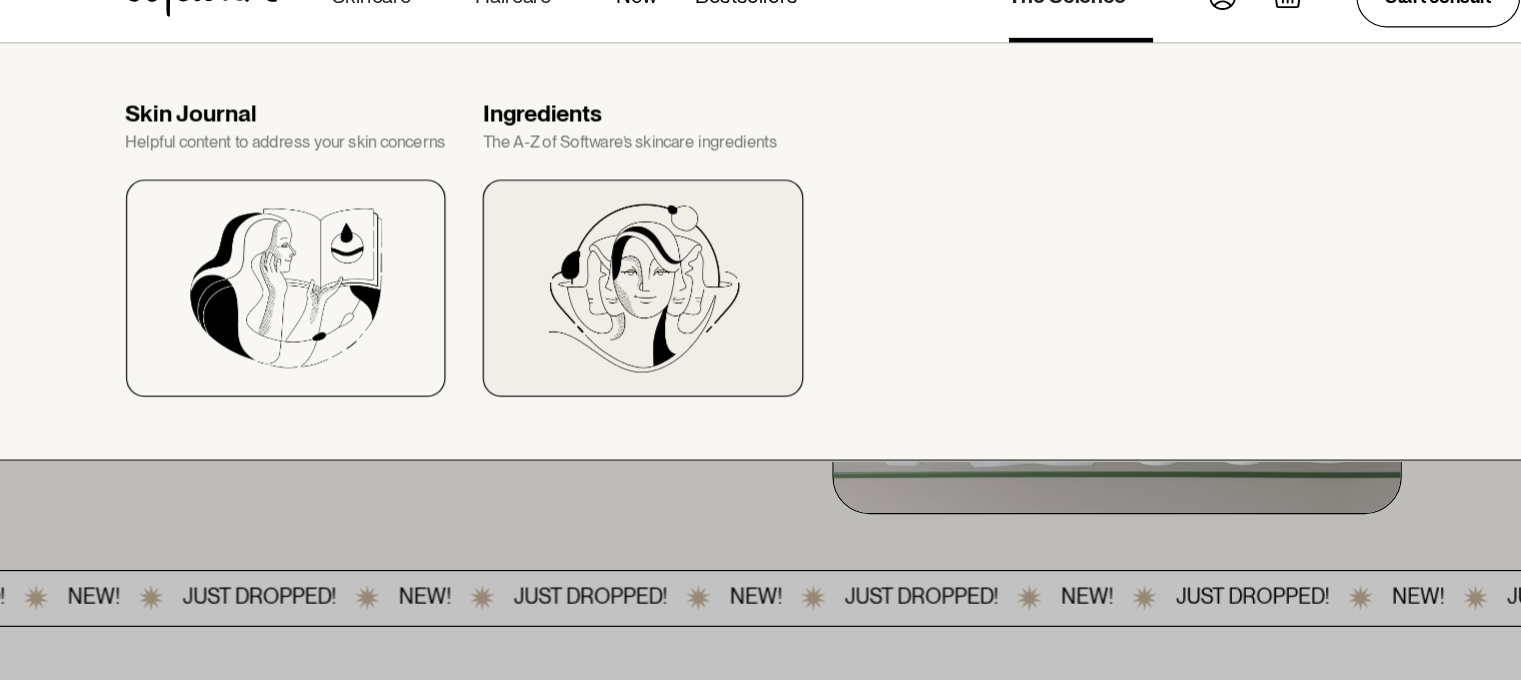 click at bounding box center (606, 289) 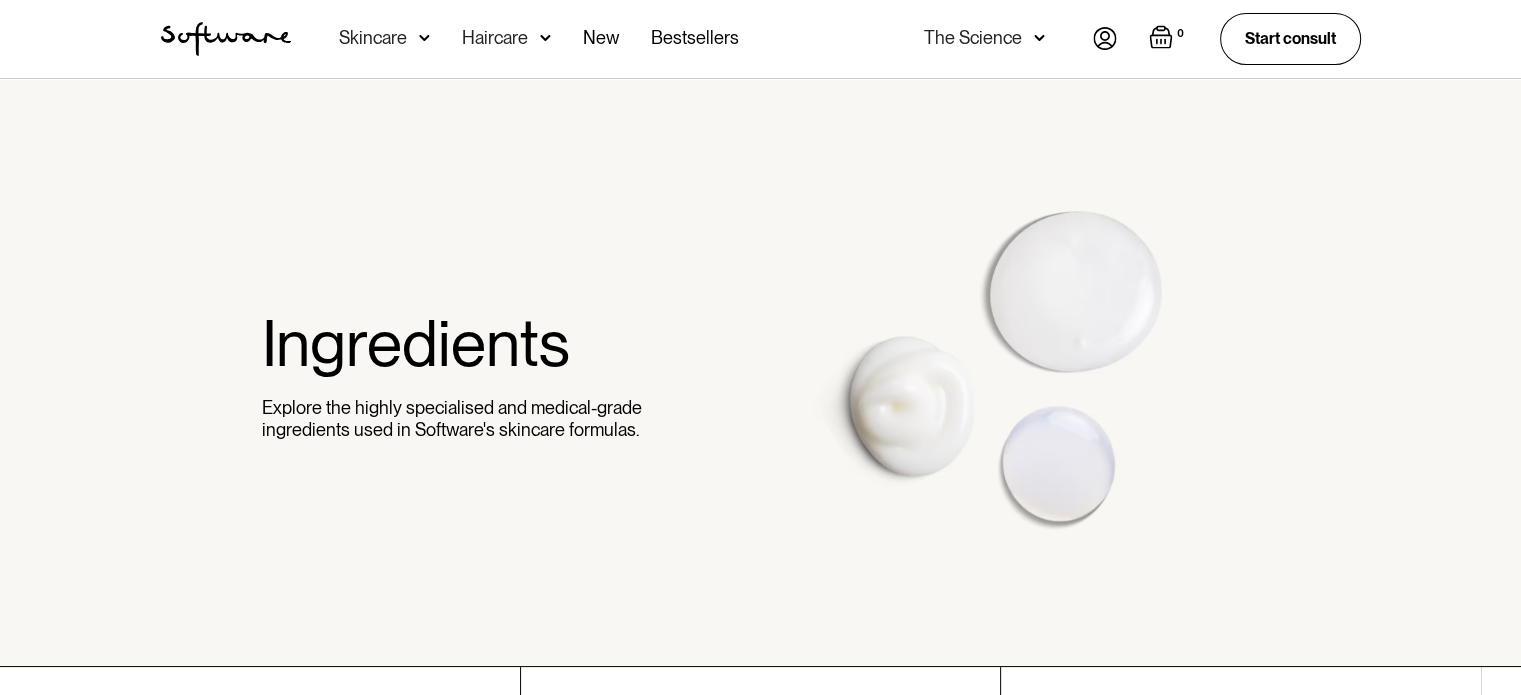 scroll, scrollTop: 403, scrollLeft: 0, axis: vertical 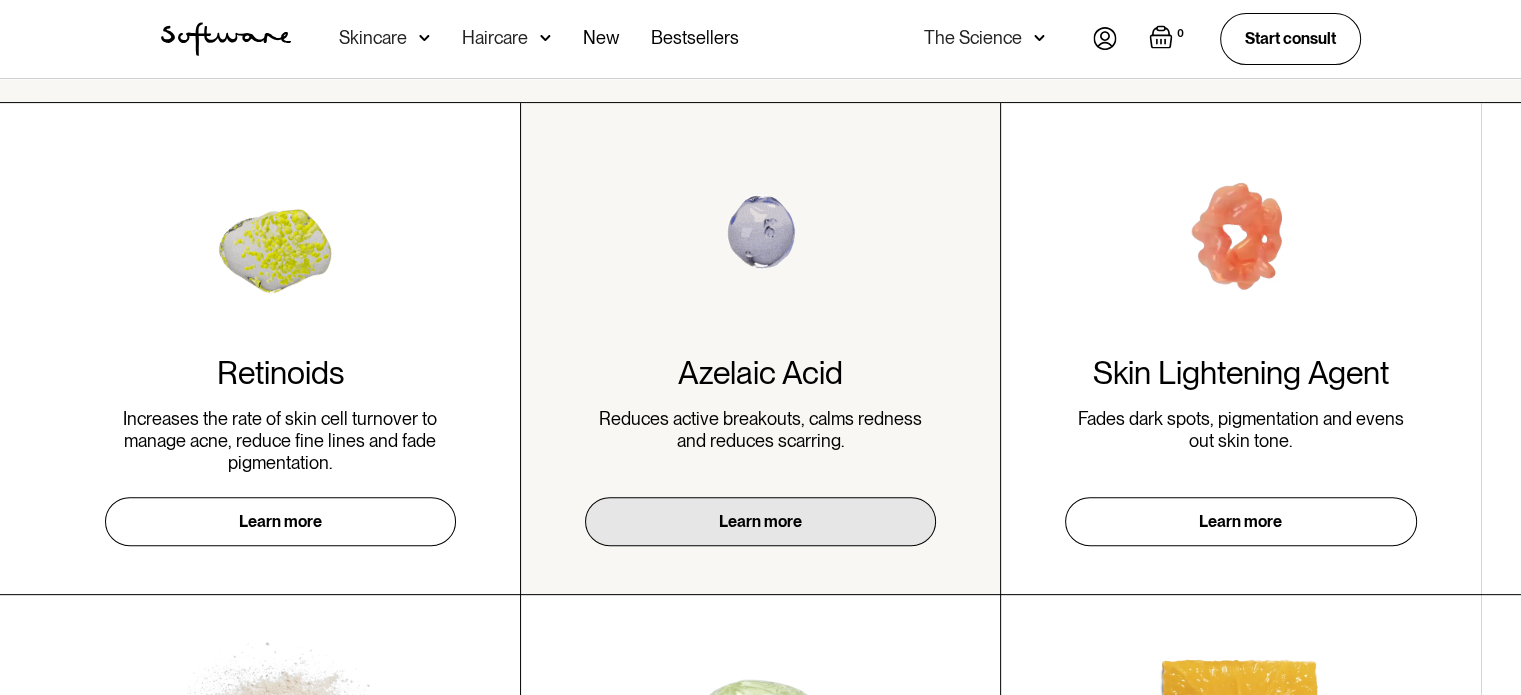 click on "Learn more" at bounding box center (760, 521) 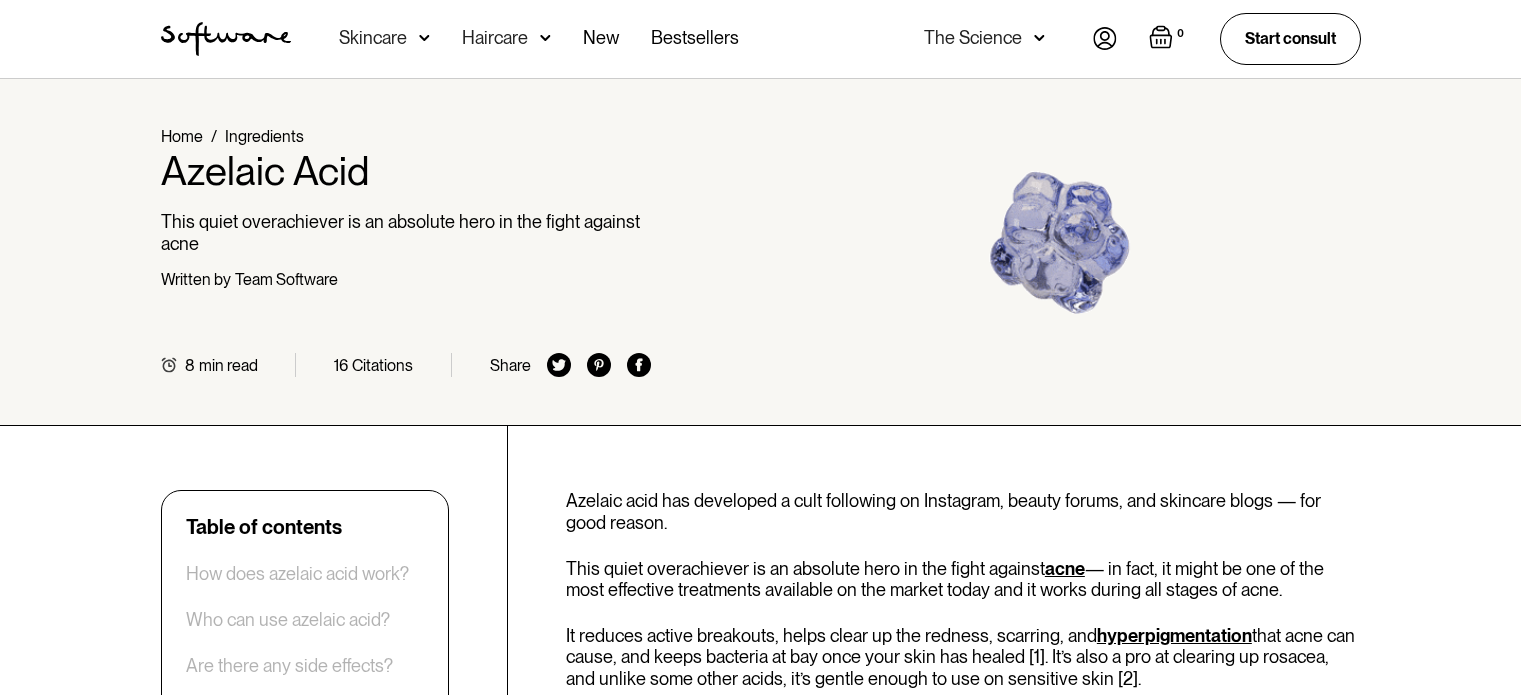 scroll, scrollTop: 348, scrollLeft: 0, axis: vertical 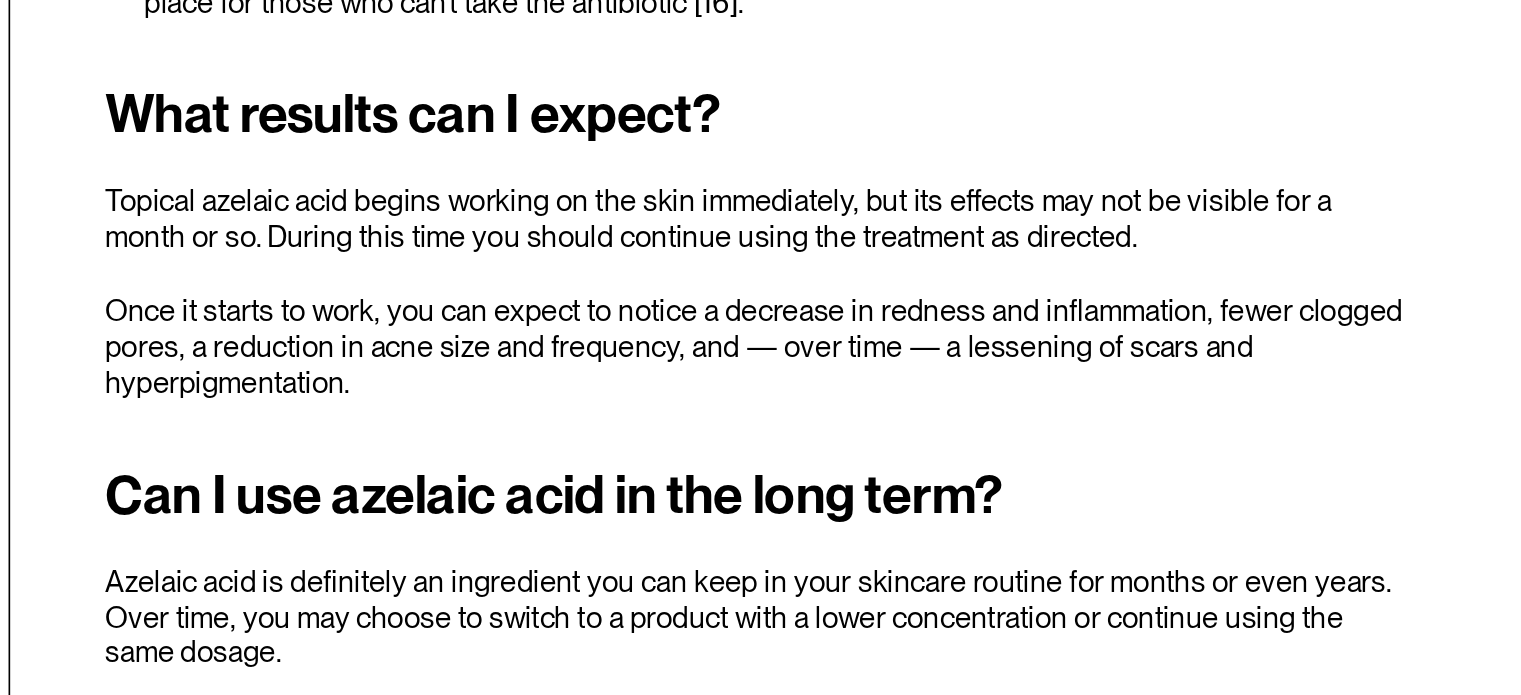 click on "Can I use azelaic acid in the long term?" at bounding box center (963, 573) 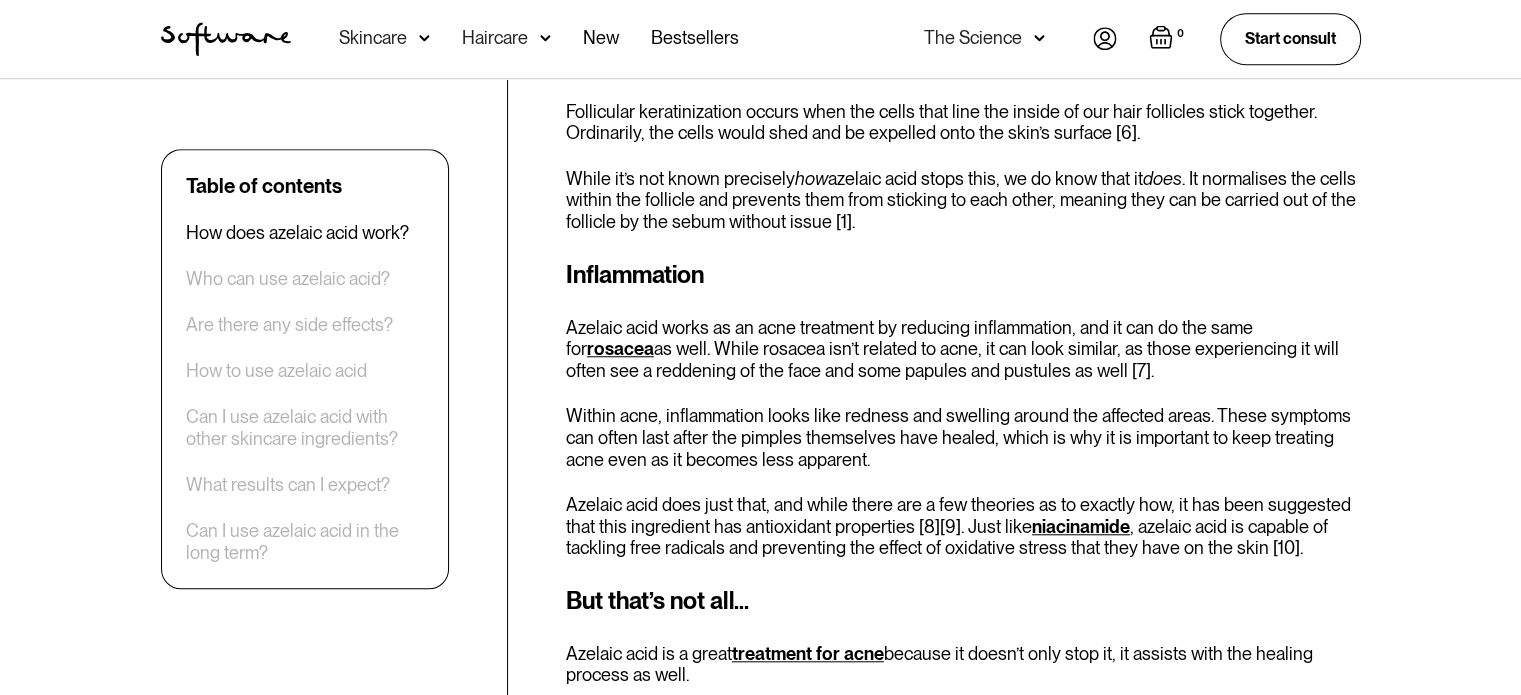 scroll, scrollTop: 1660, scrollLeft: 0, axis: vertical 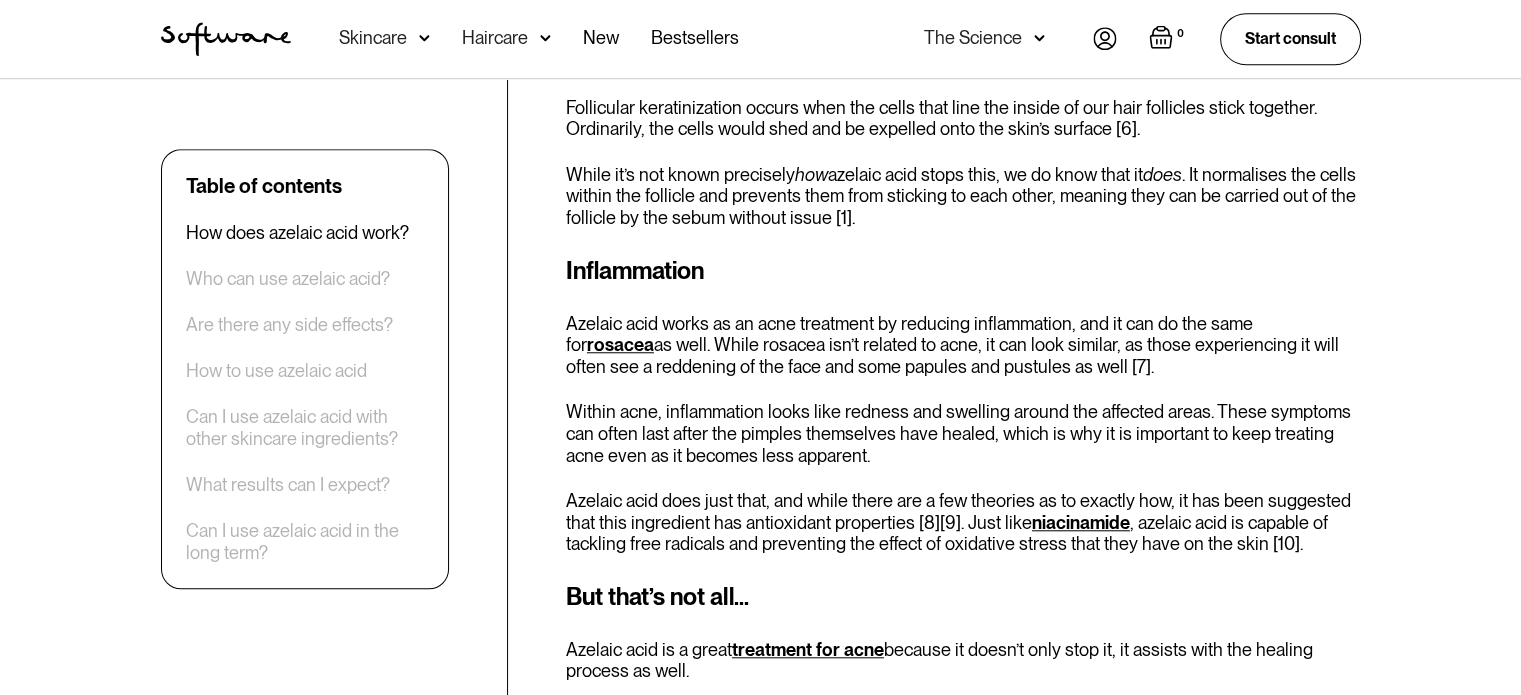 click on "rosacea" at bounding box center (620, 344) 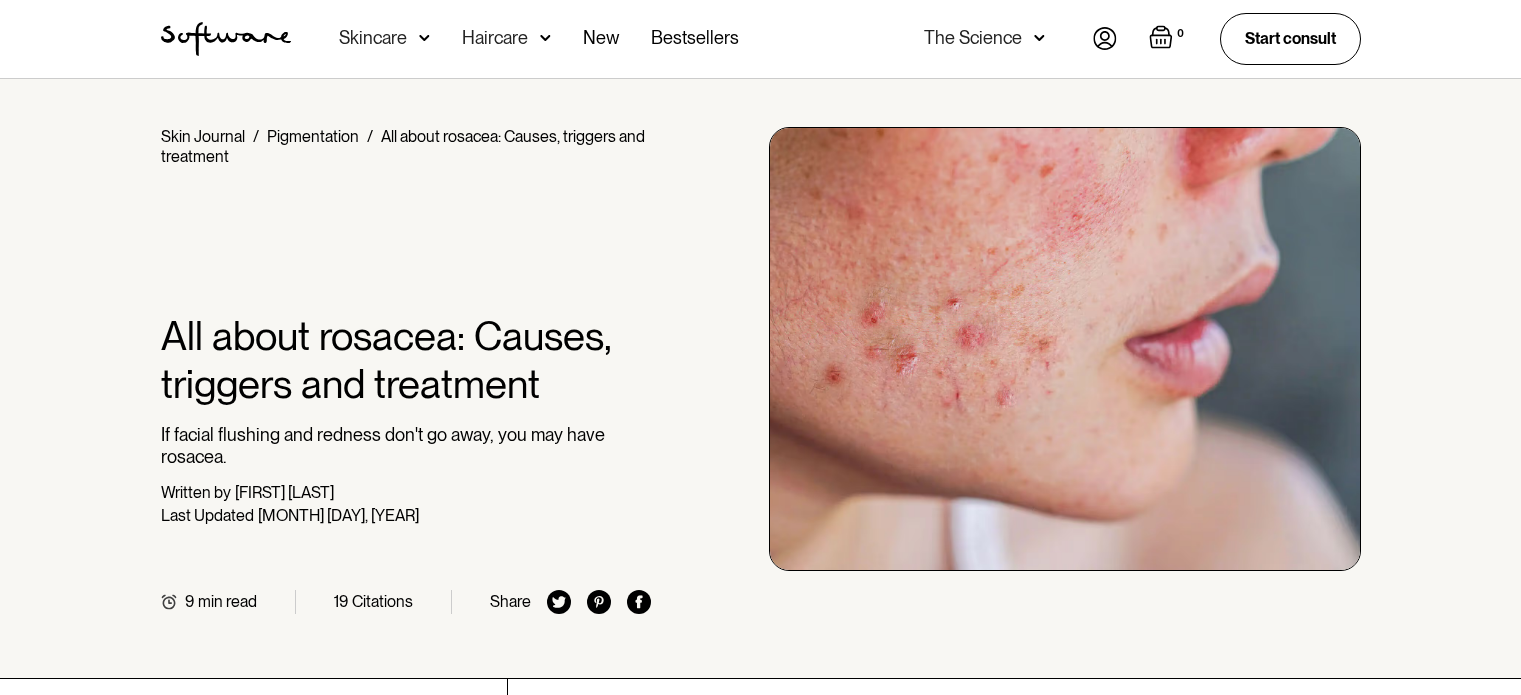 scroll, scrollTop: 340, scrollLeft: 0, axis: vertical 